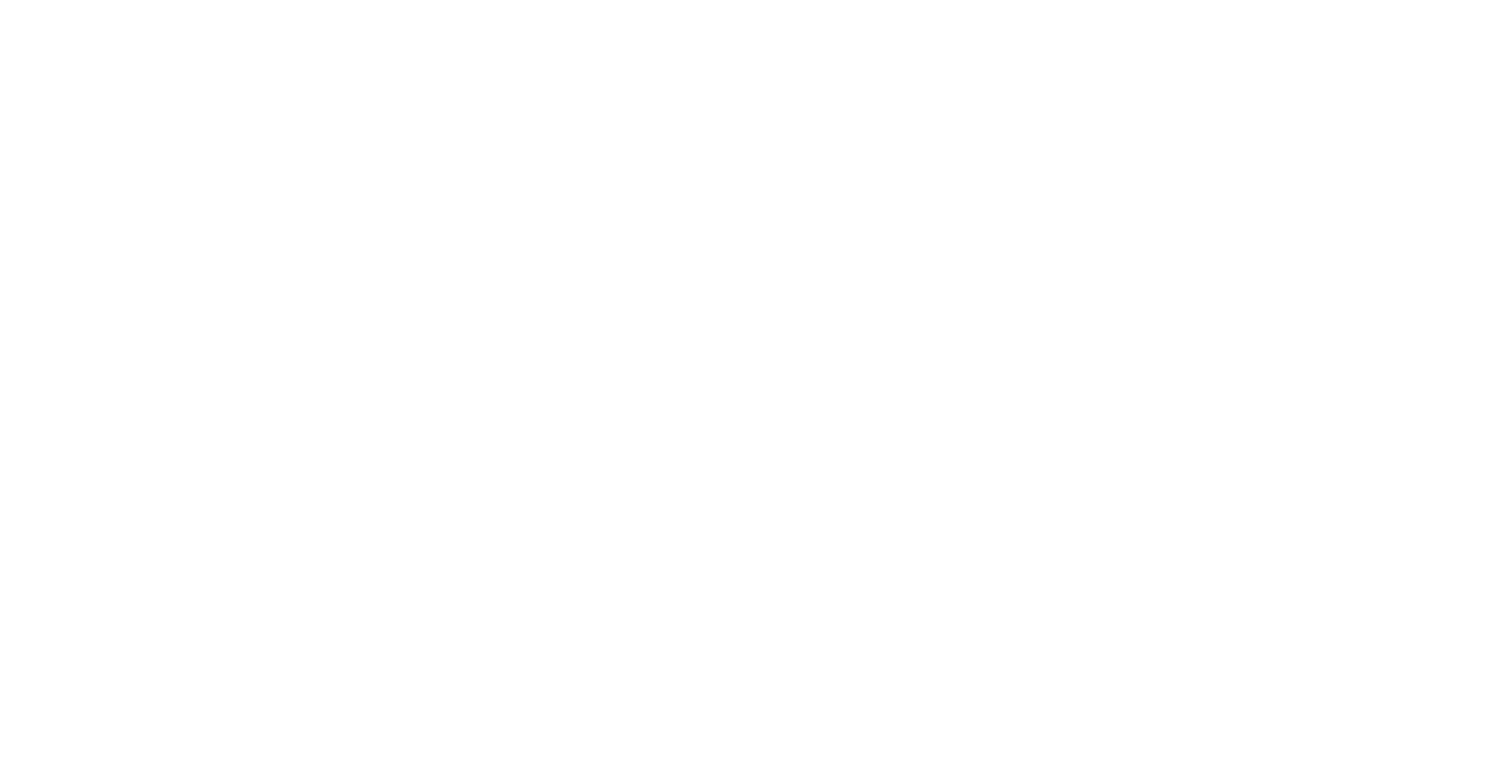scroll, scrollTop: 0, scrollLeft: 0, axis: both 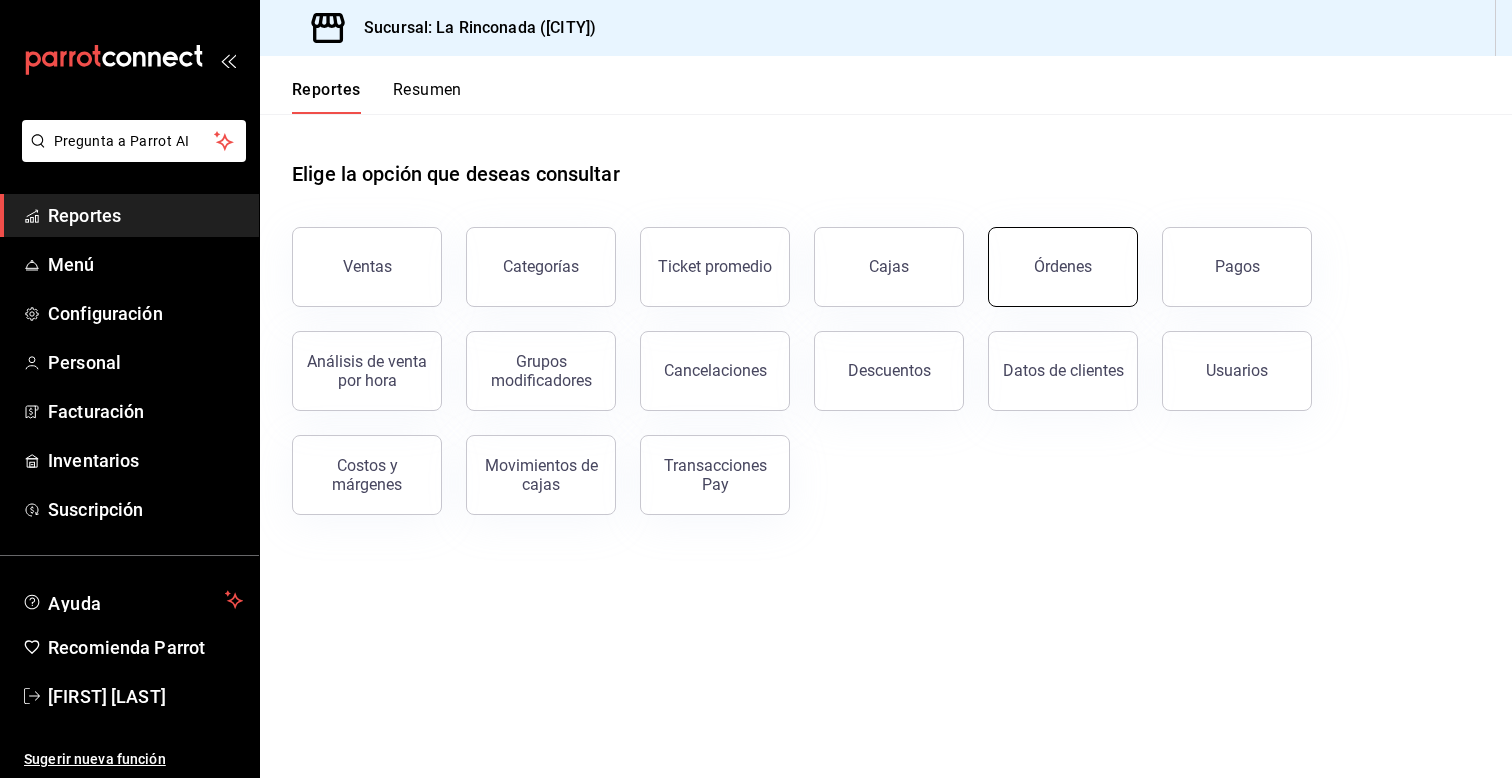 click on "Órdenes" at bounding box center (1063, 267) 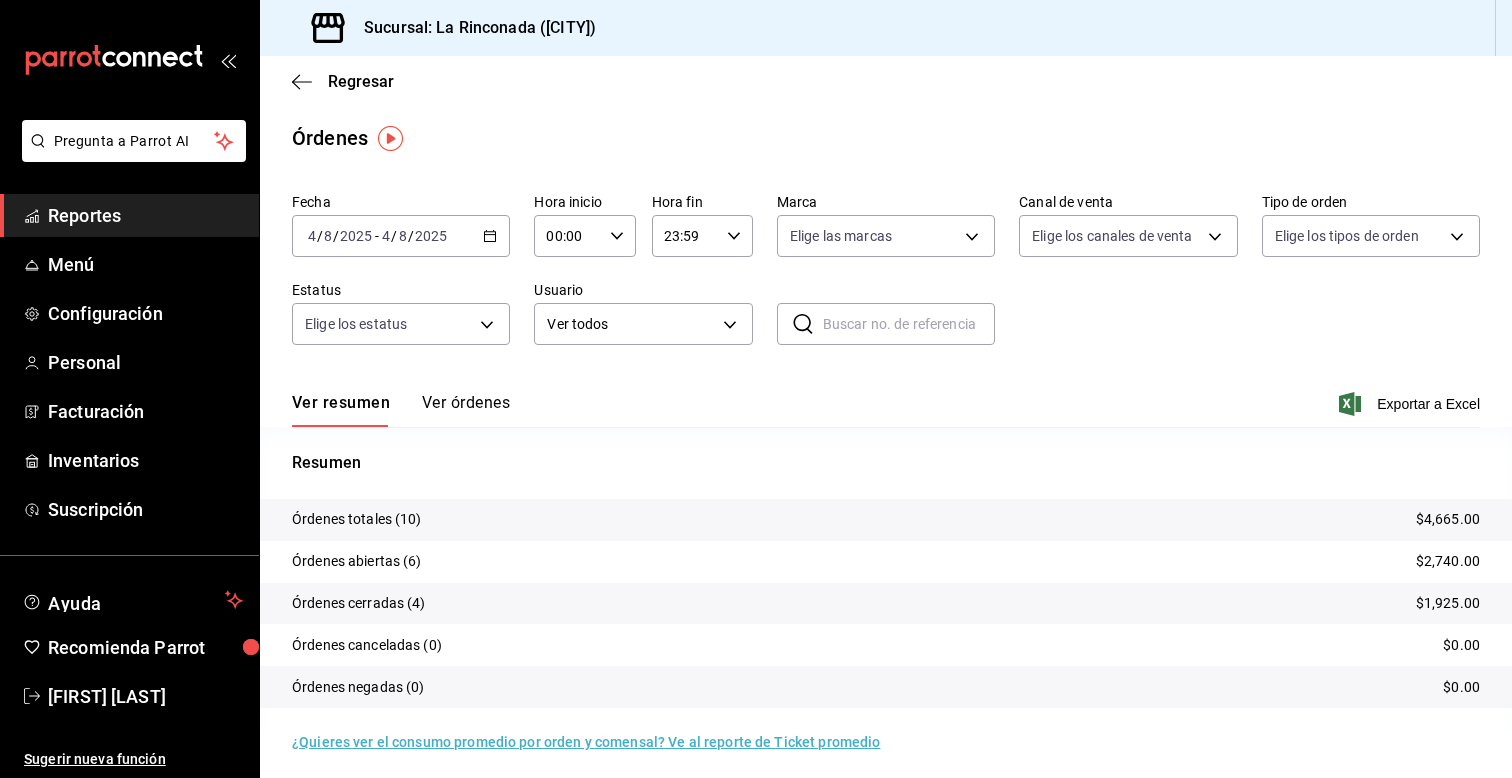 click on "2025-08-04 4 / 8 / 2025 - 2025-08-04 4 / 8 / 2025" at bounding box center [401, 236] 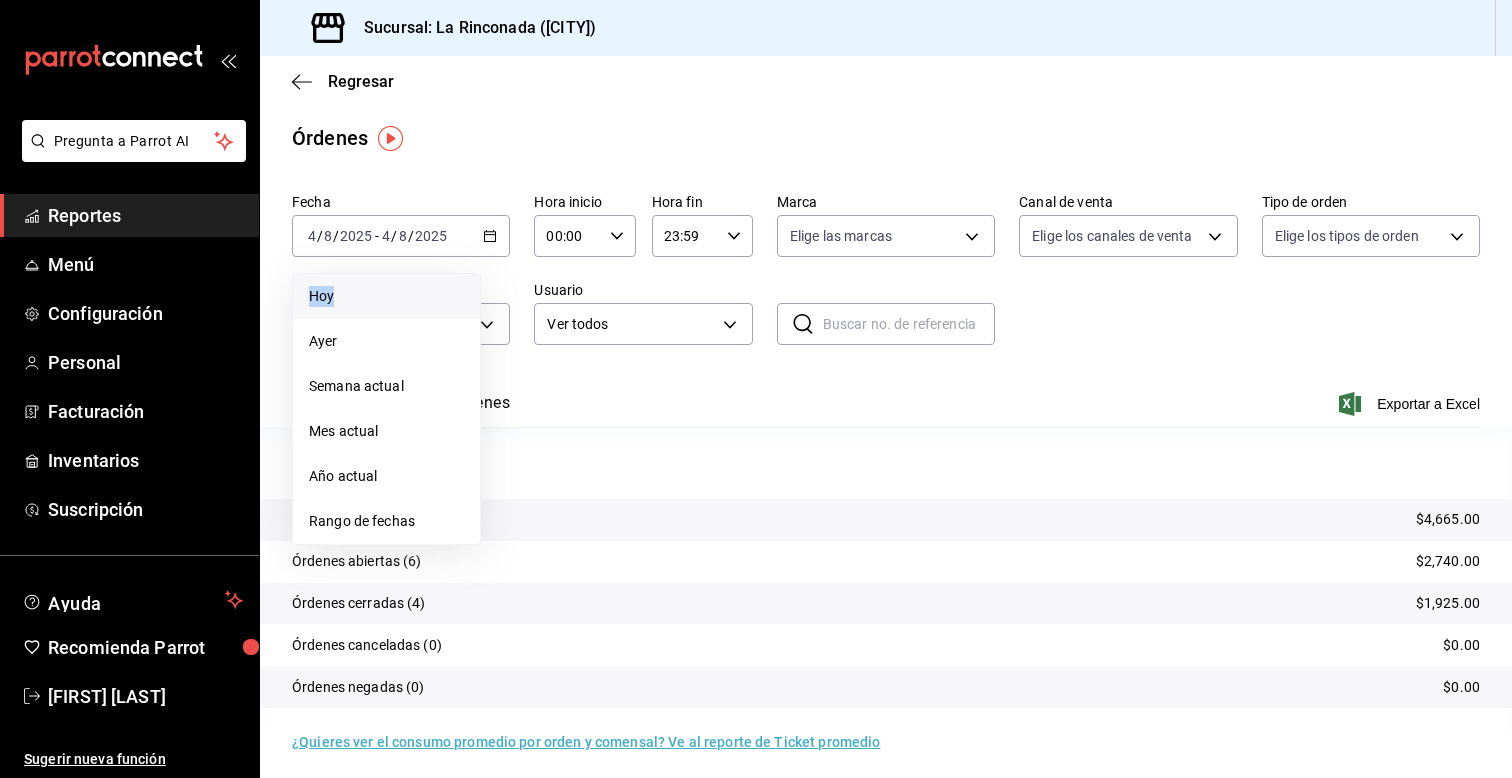 click on "Hoy" at bounding box center [386, 296] 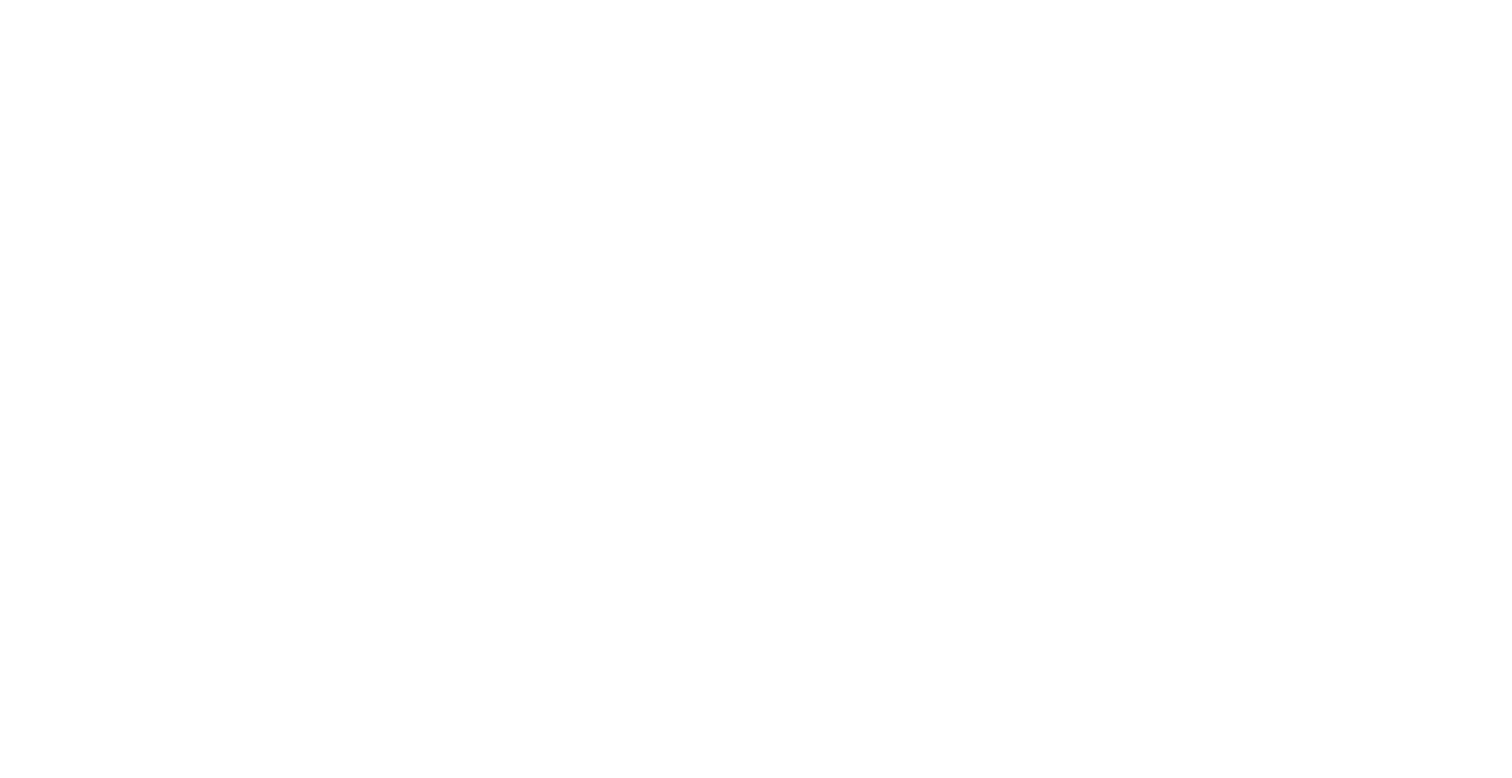scroll, scrollTop: 0, scrollLeft: 0, axis: both 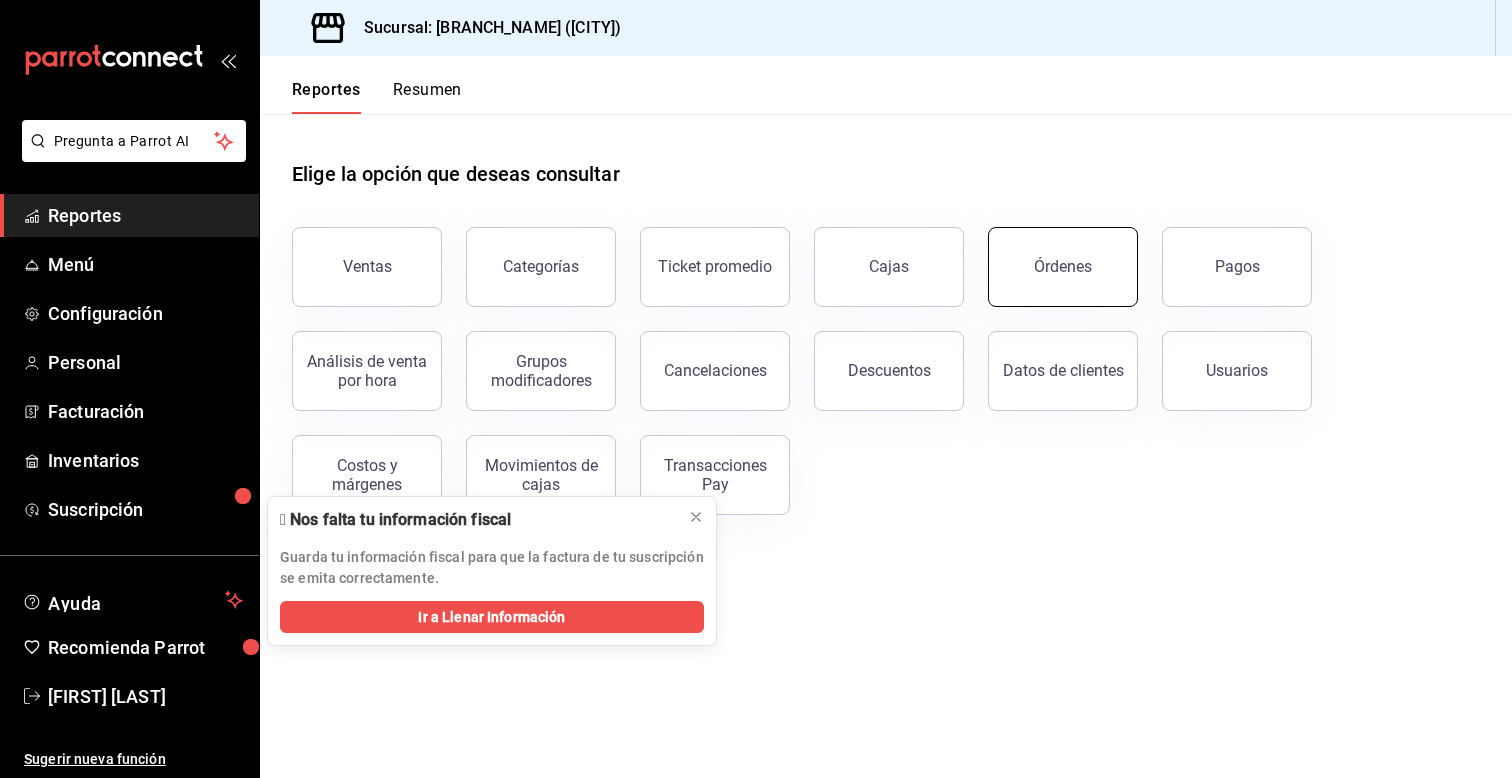 click on "Órdenes" at bounding box center (1063, 266) 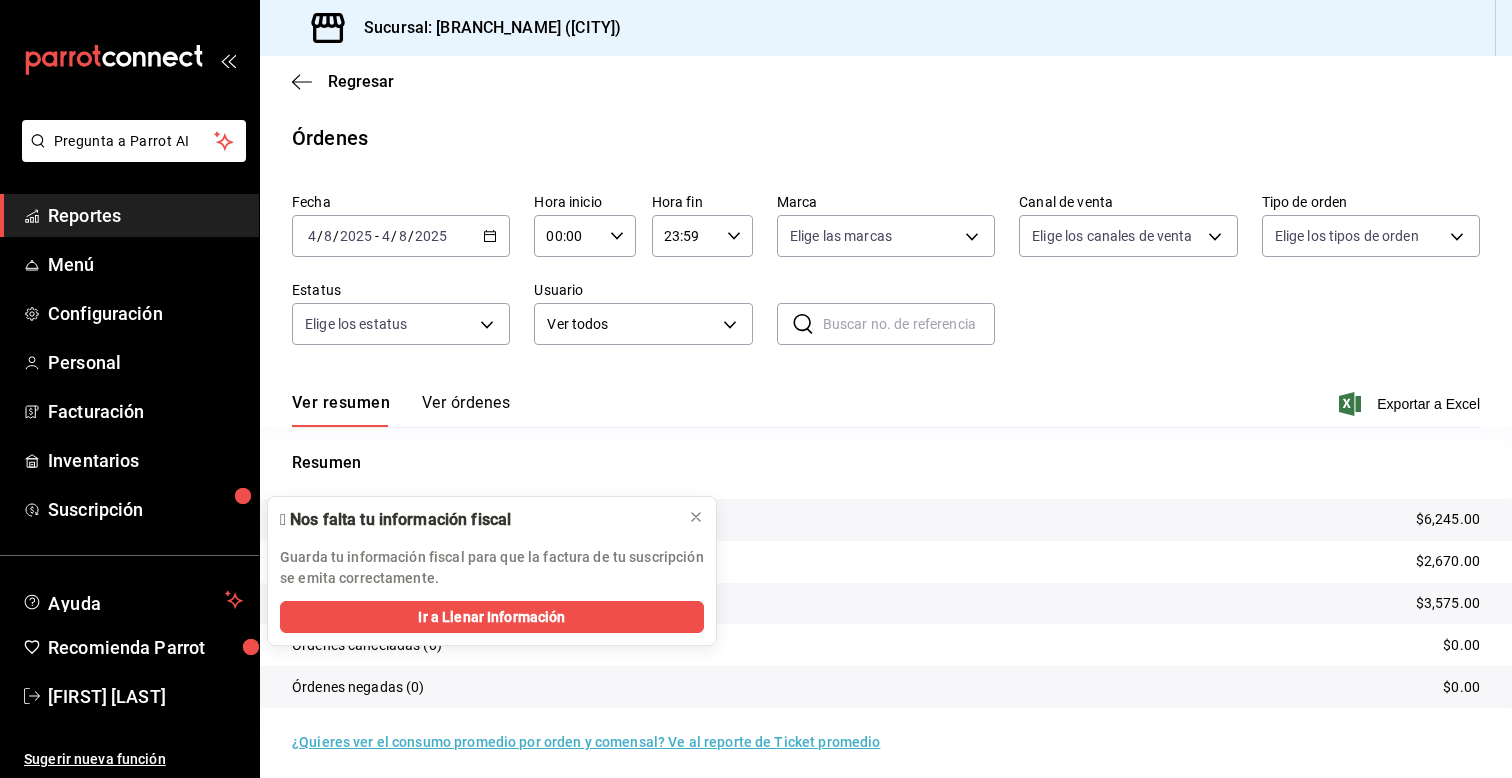 click on "Órdenes totales (13) $6,245.00" at bounding box center (886, 520) 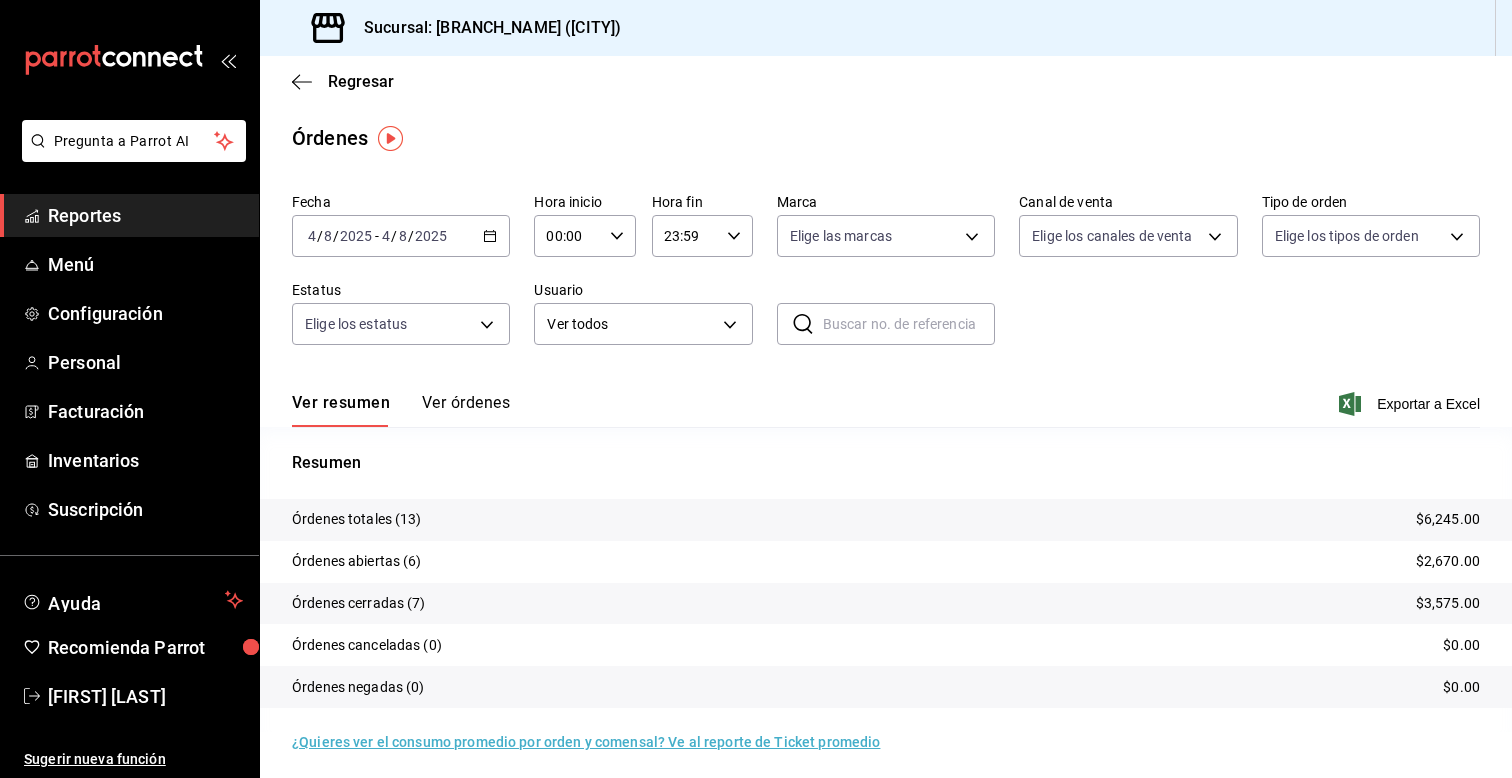 click on "2025-08-04 4 / 8 / 2025 - 2025-08-04 4 / 8 / 2025" at bounding box center [401, 236] 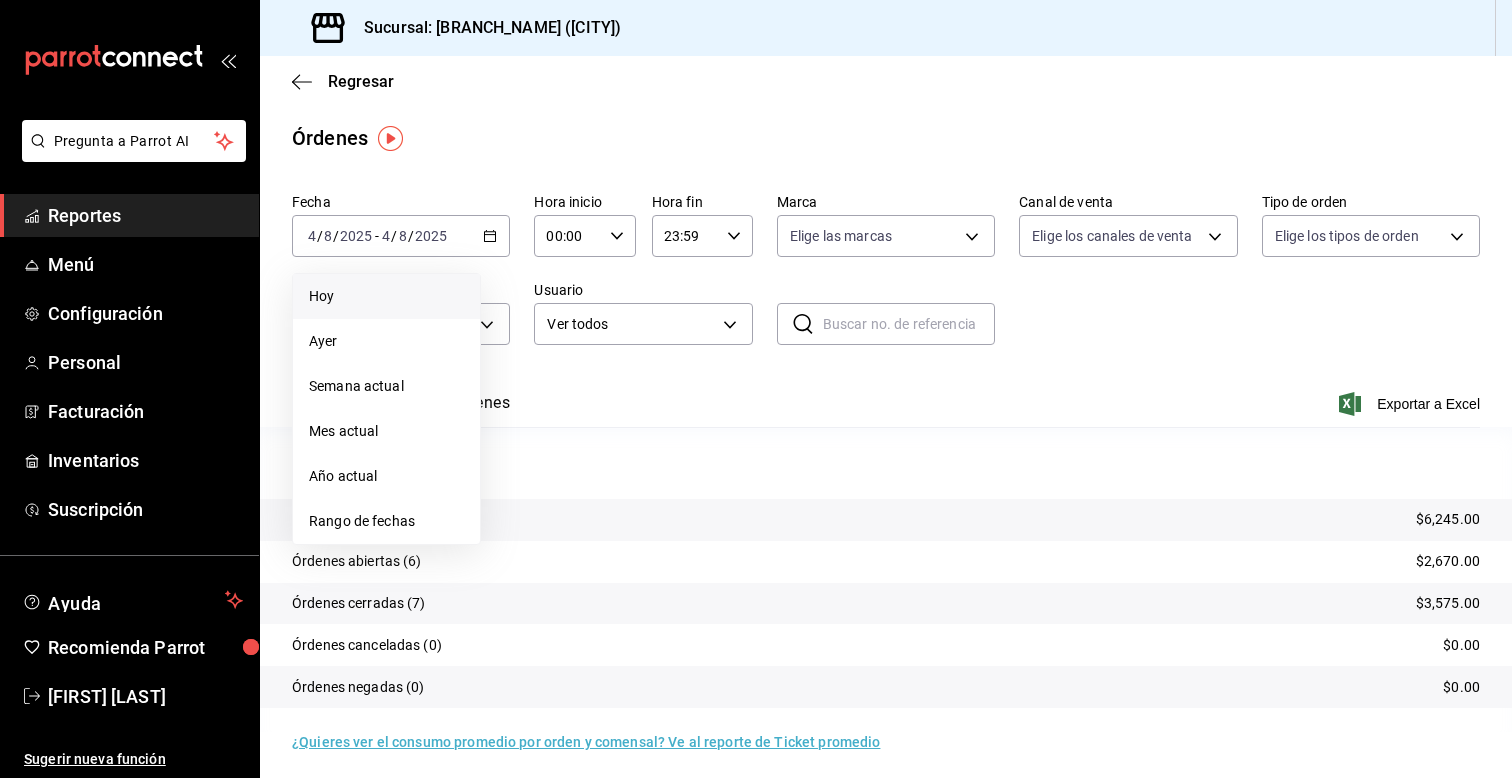 click on "Hoy" at bounding box center (386, 296) 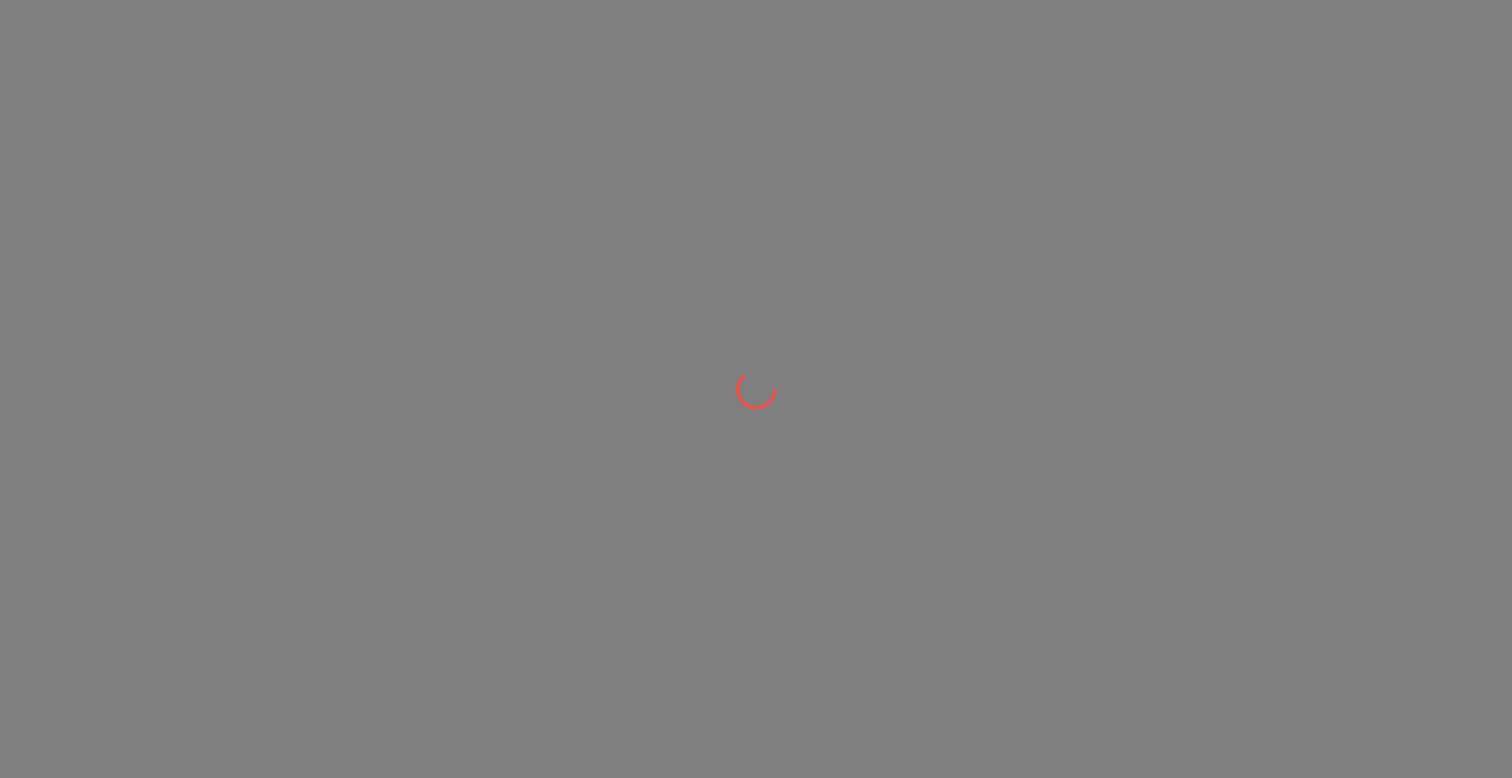 scroll, scrollTop: 0, scrollLeft: 0, axis: both 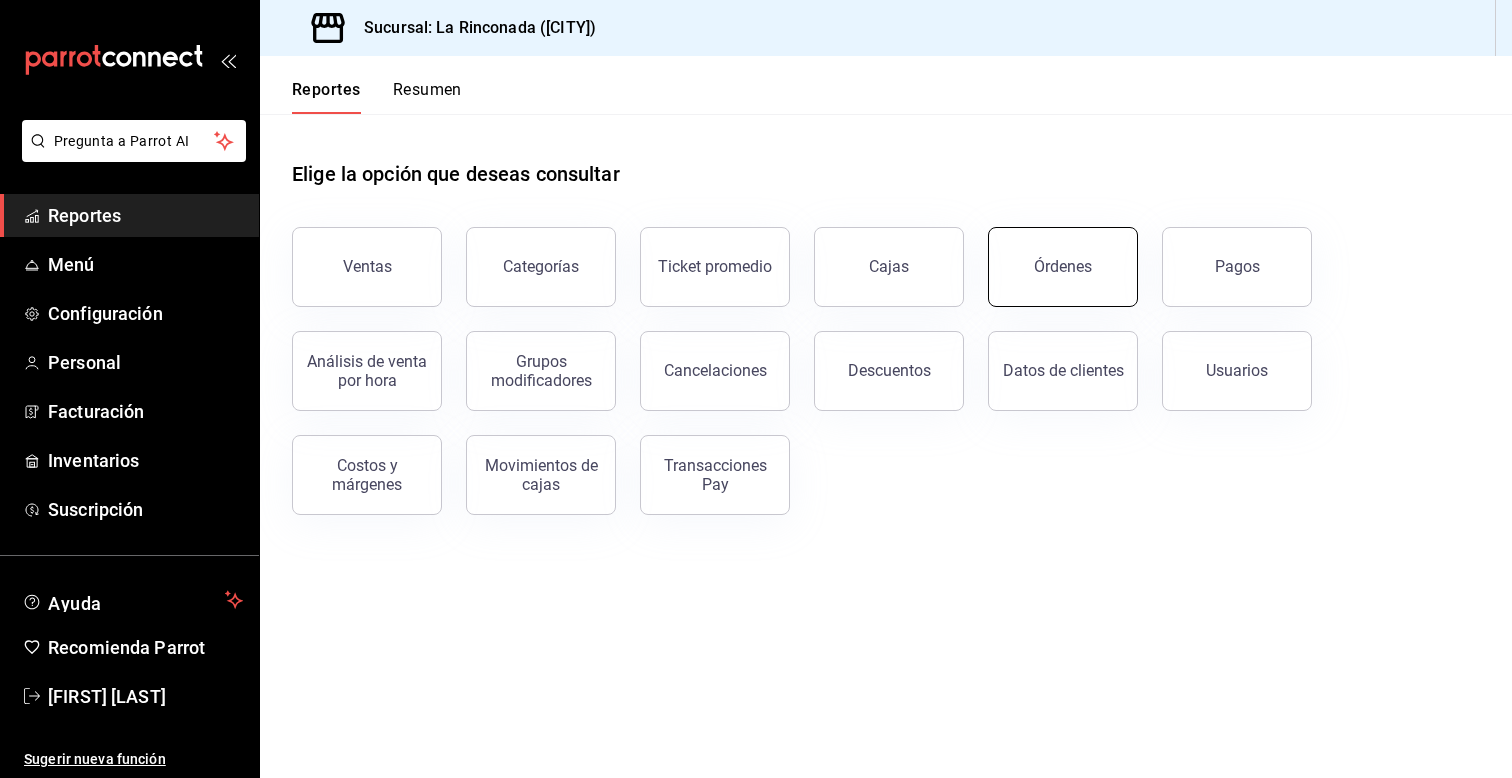 click on "Órdenes" at bounding box center (1063, 267) 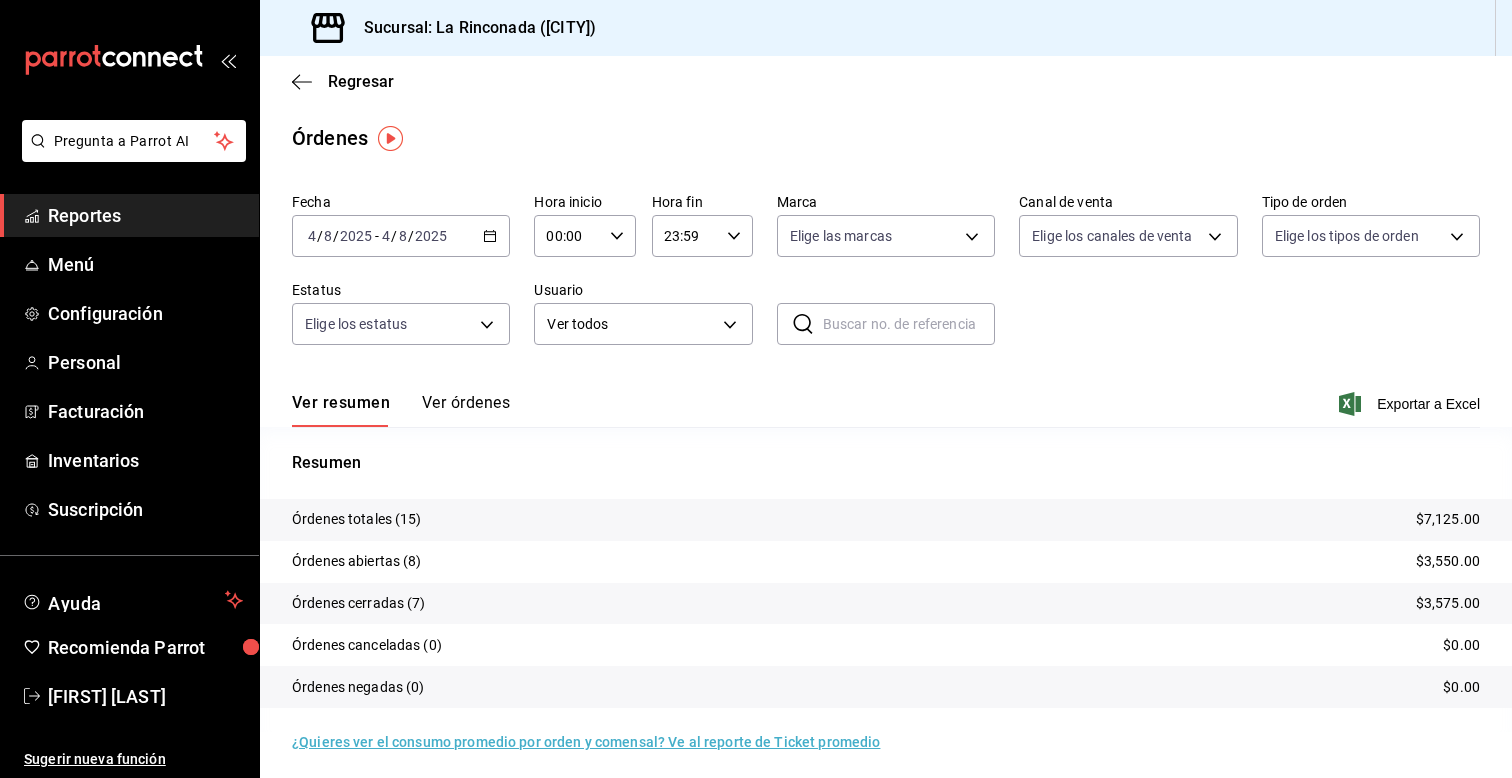 click on "Reportes" at bounding box center [145, 215] 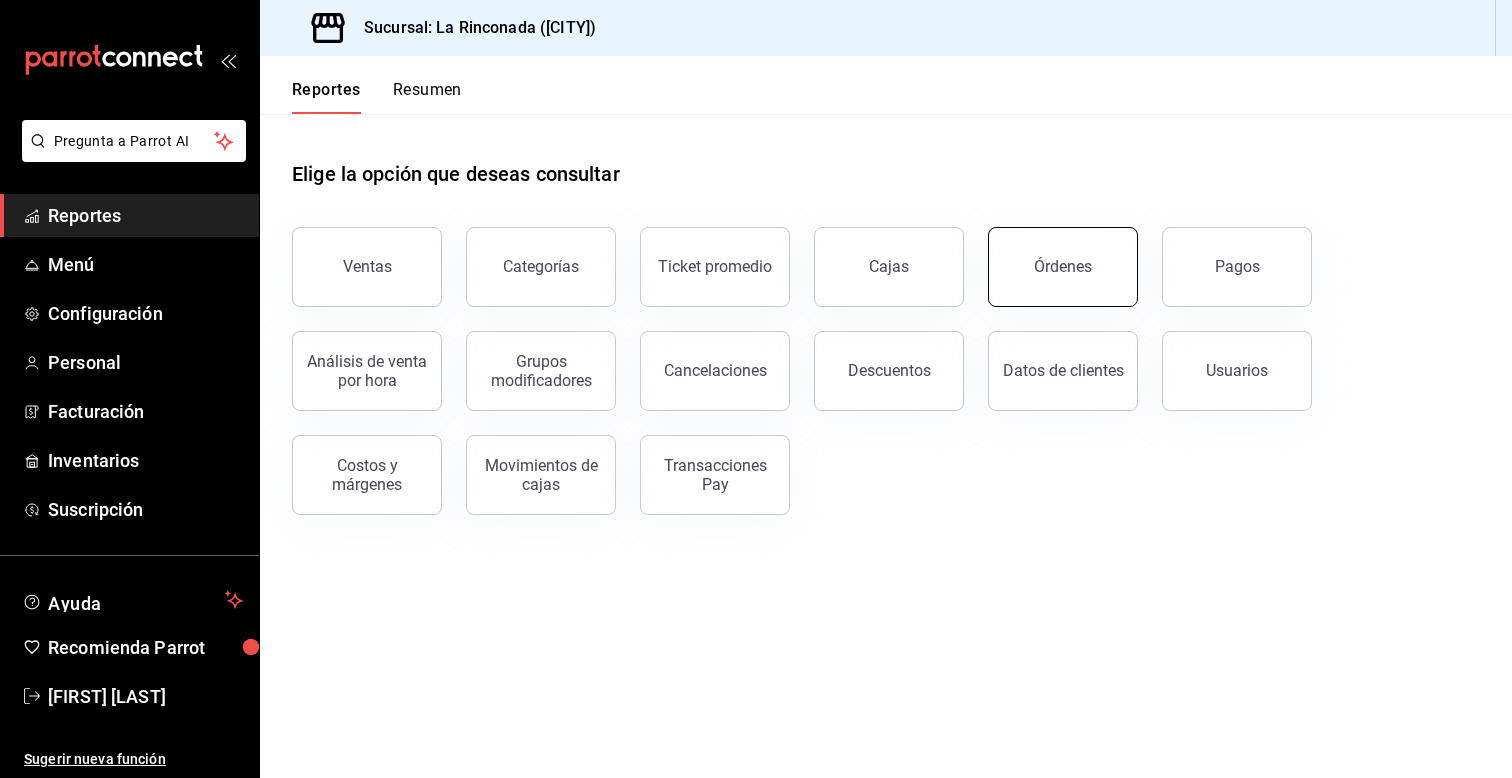click on "Órdenes" at bounding box center [1063, 267] 